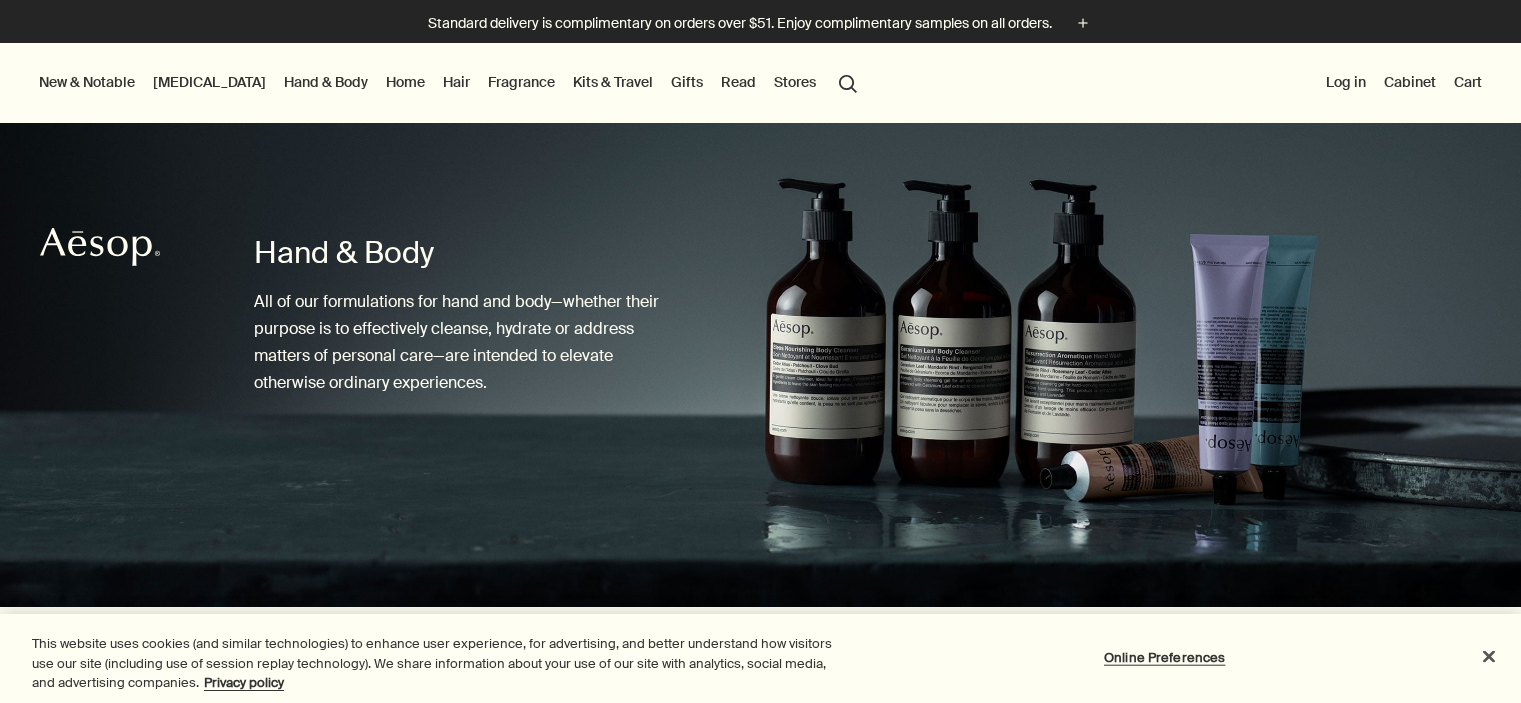 scroll, scrollTop: 0, scrollLeft: 0, axis: both 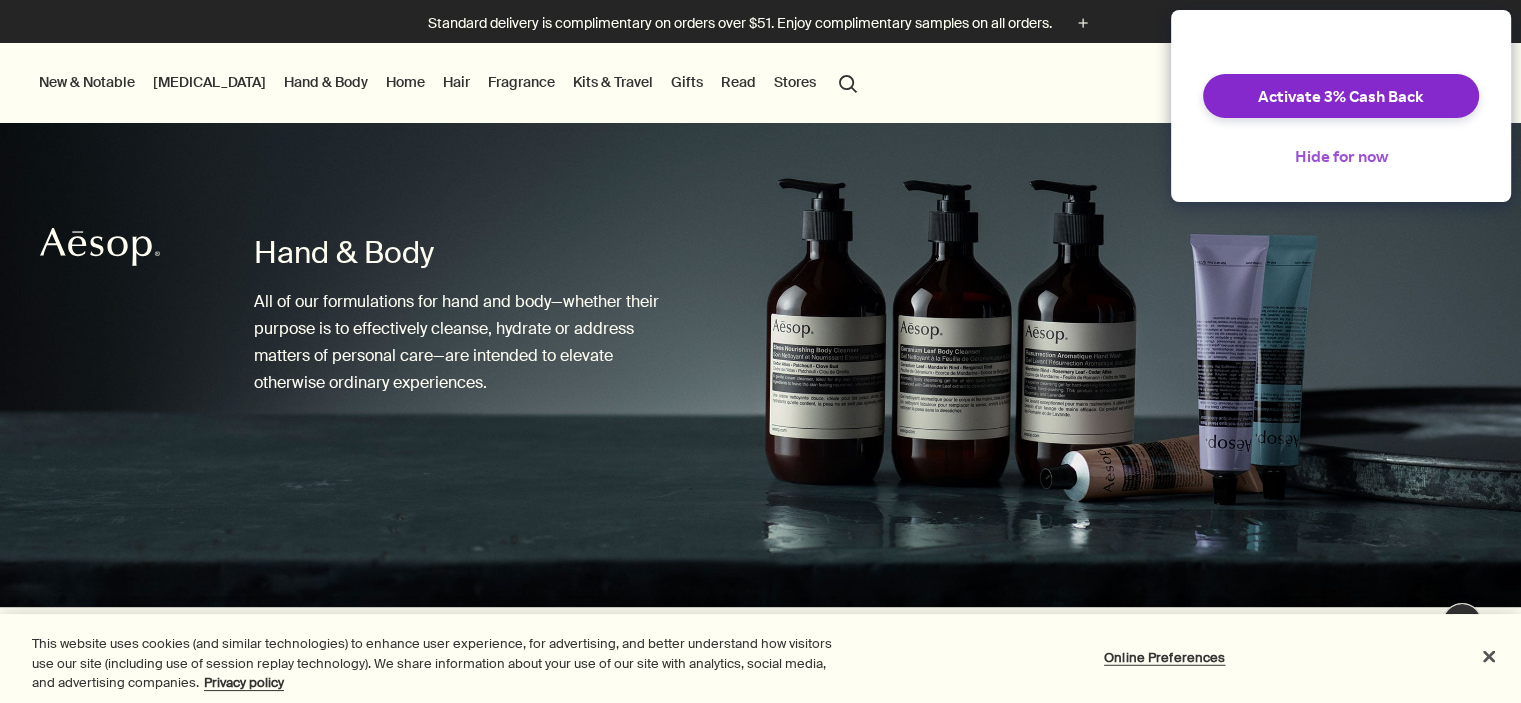 click on "Hide for now" at bounding box center [1341, 156] 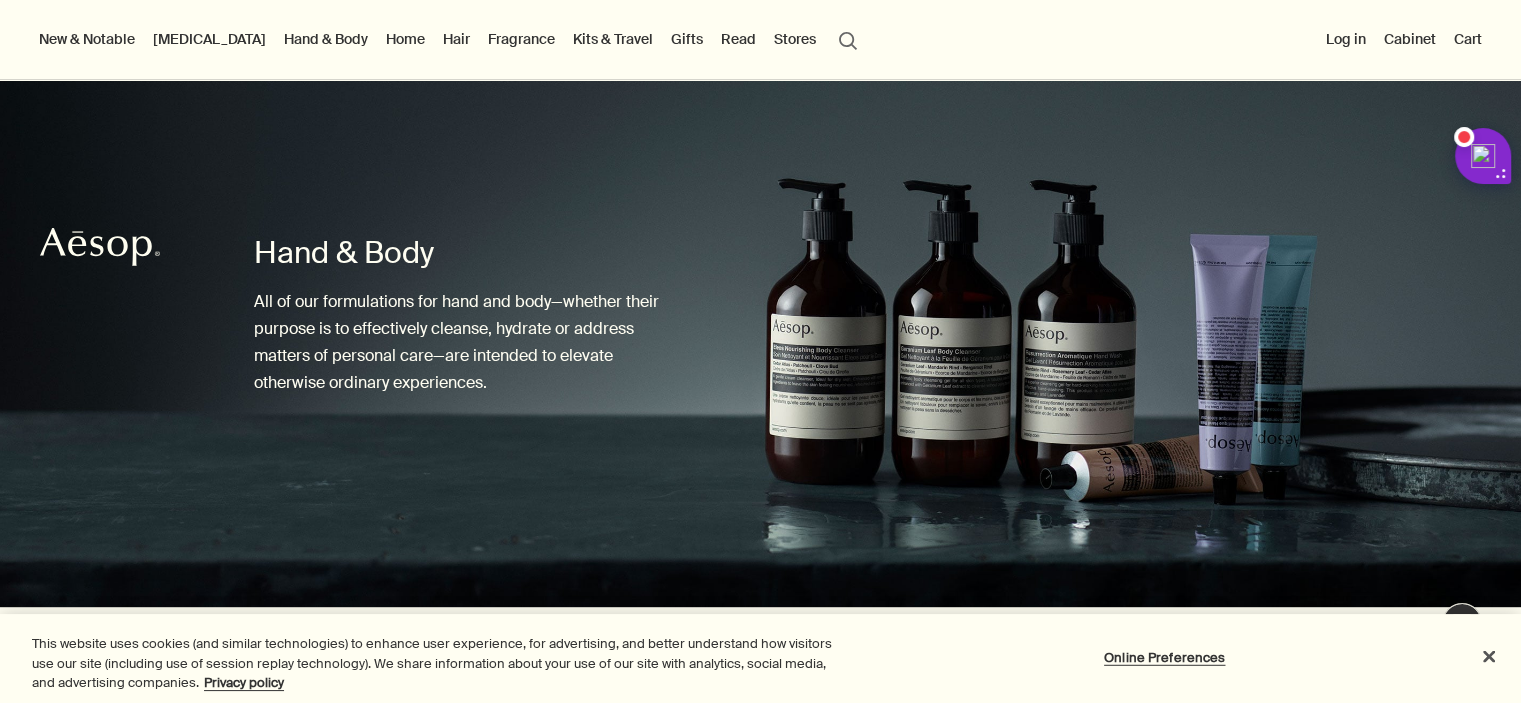 scroll, scrollTop: 392, scrollLeft: 0, axis: vertical 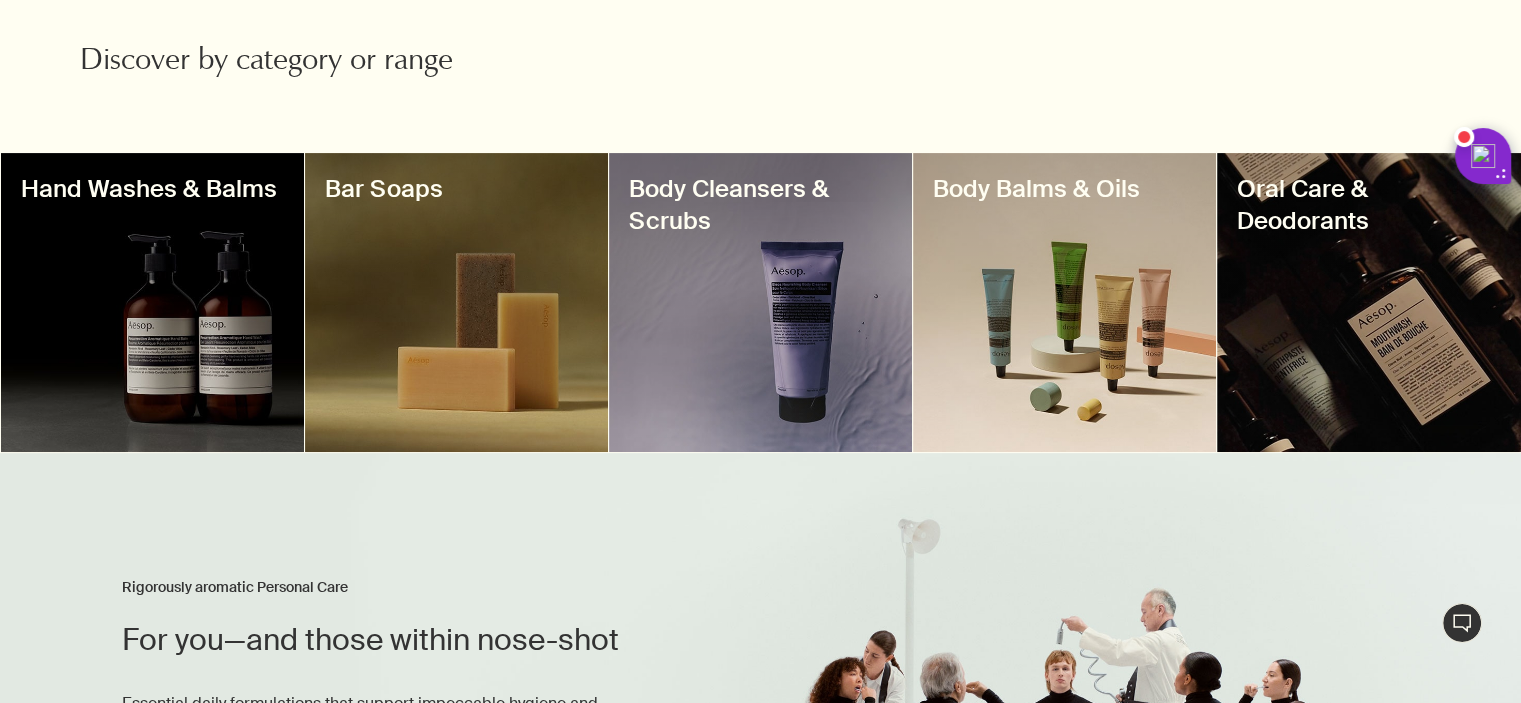 click at bounding box center (152, 302) 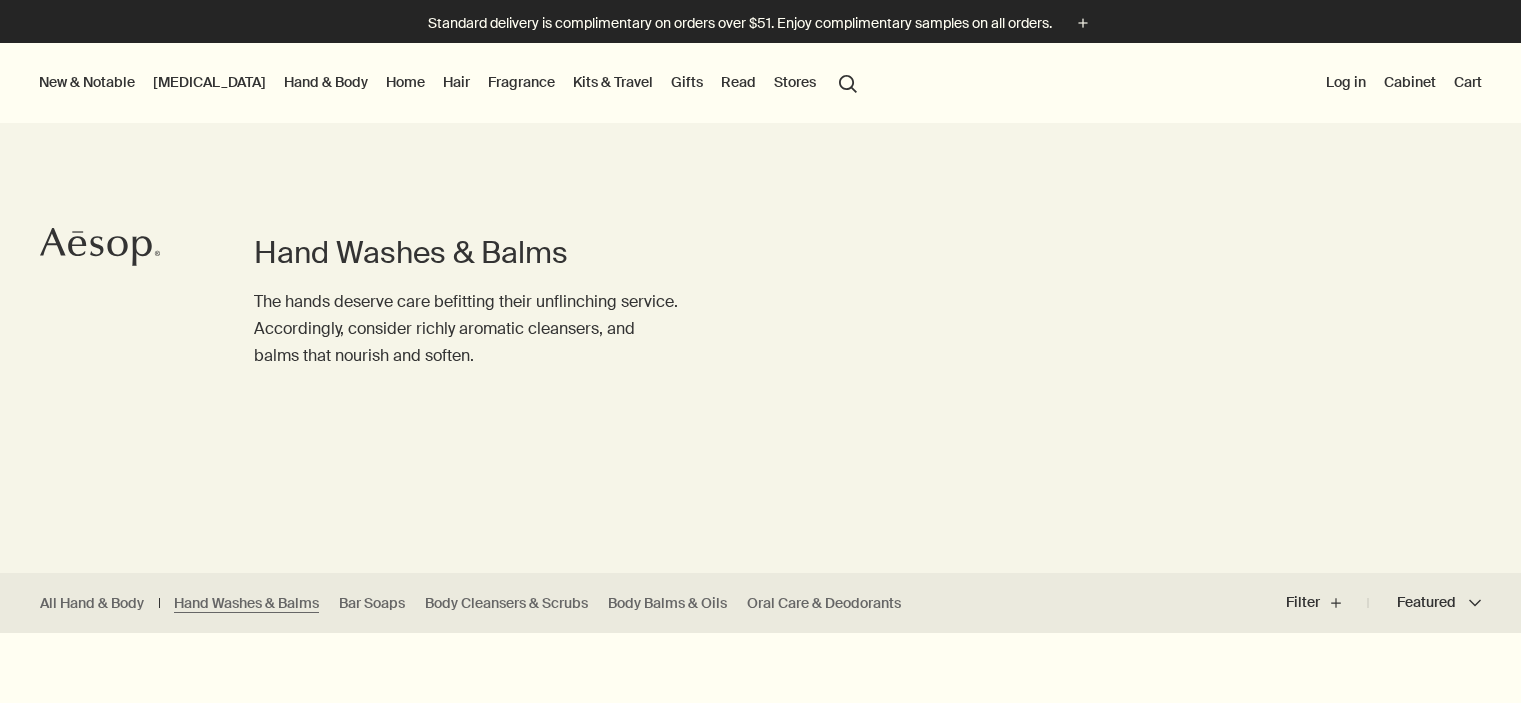 scroll, scrollTop: 0, scrollLeft: 0, axis: both 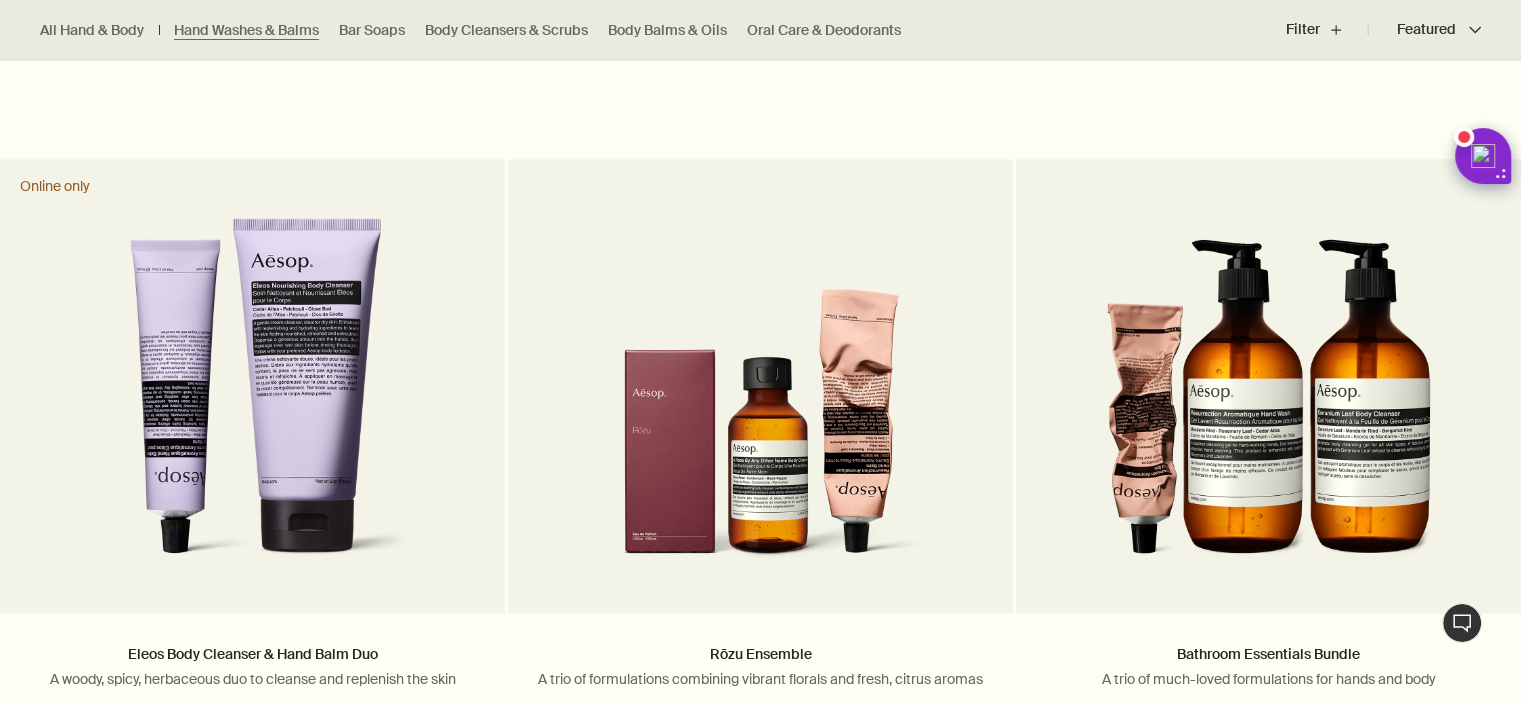 click on "Skip to main content Standard delivery is complimentary on orders over $51. Enjoy complimentary samples on all orders. plus New & Notable New additions Lucent Facial Refiner Eleos Nourishing Body Cleanser Aurner Eau de Parfum Virēre Eau de Parfum Notable formulations Reverence Aromatique Hand Wash Geranium Leaf Body Cleanser Resurrection Aromatique Hand Balm Immaculate Facial Tonic Skin Care Discover Skin Care   rightArrow Cleansers & Exfoliants Treat & Masque Toners Hydrators & Moisturisers Eye & Lip Care Shaving Sun Care Skin Care Kits See all Skin Care Skin type or concern Normal Dry Oily Combination Sensitive Mature Seasonal Skin Care Summer Winter New additions Lucent Facial Refiner Immaculate Facial Tonic An introduction to skin types   rightArrow Lessons from the lab Hand & Body Discover Hand & Body   rightArrow Hand Washes & Balms Bar Soaps Body Cleansers & Scrubs Body Balms & Oils Oral Care & Deodorants See all Hand & Body New additions Eleos Nourishing Body Cleanser Eleos Aromatique Hand Balm" at bounding box center (760, -2325) 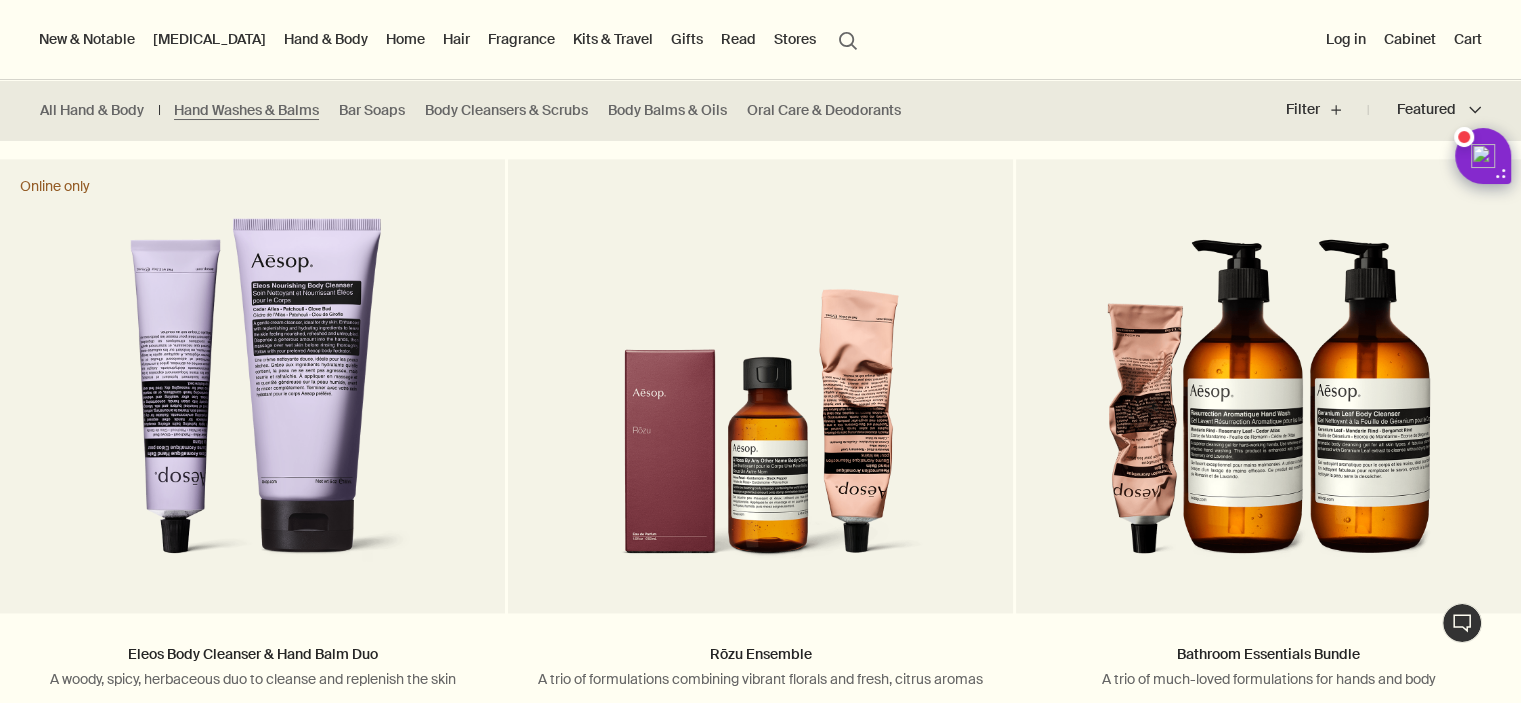 scroll, scrollTop: 2435, scrollLeft: 0, axis: vertical 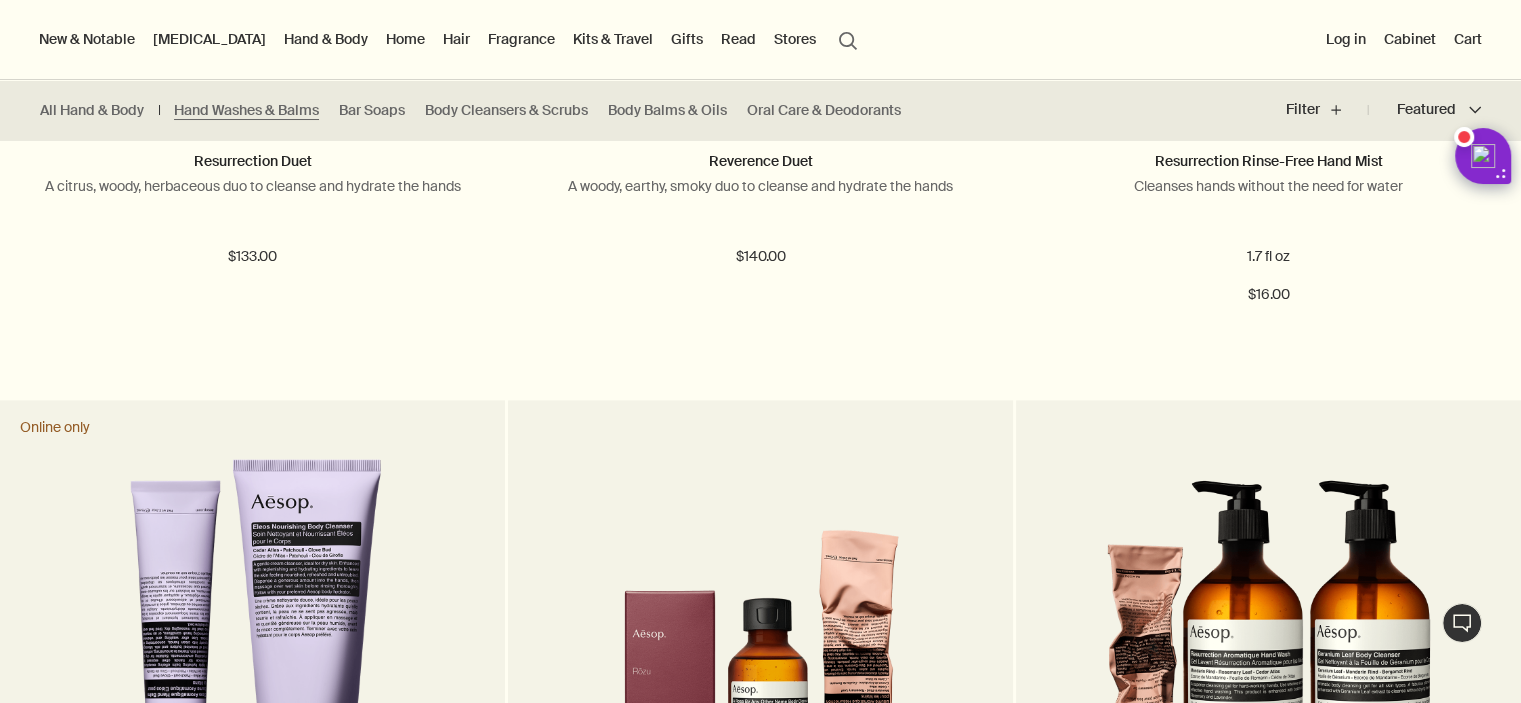 click at bounding box center [760, -1732] 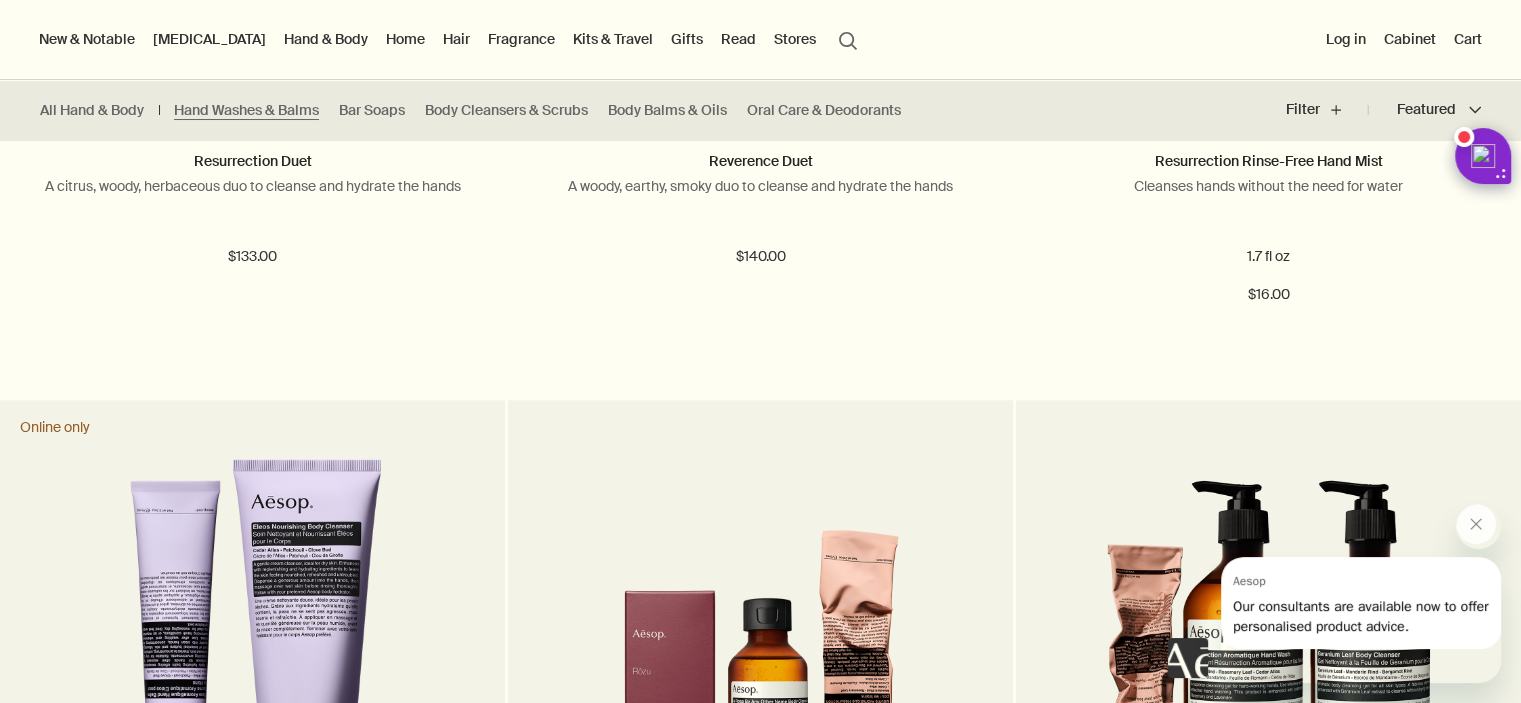scroll, scrollTop: 0, scrollLeft: 0, axis: both 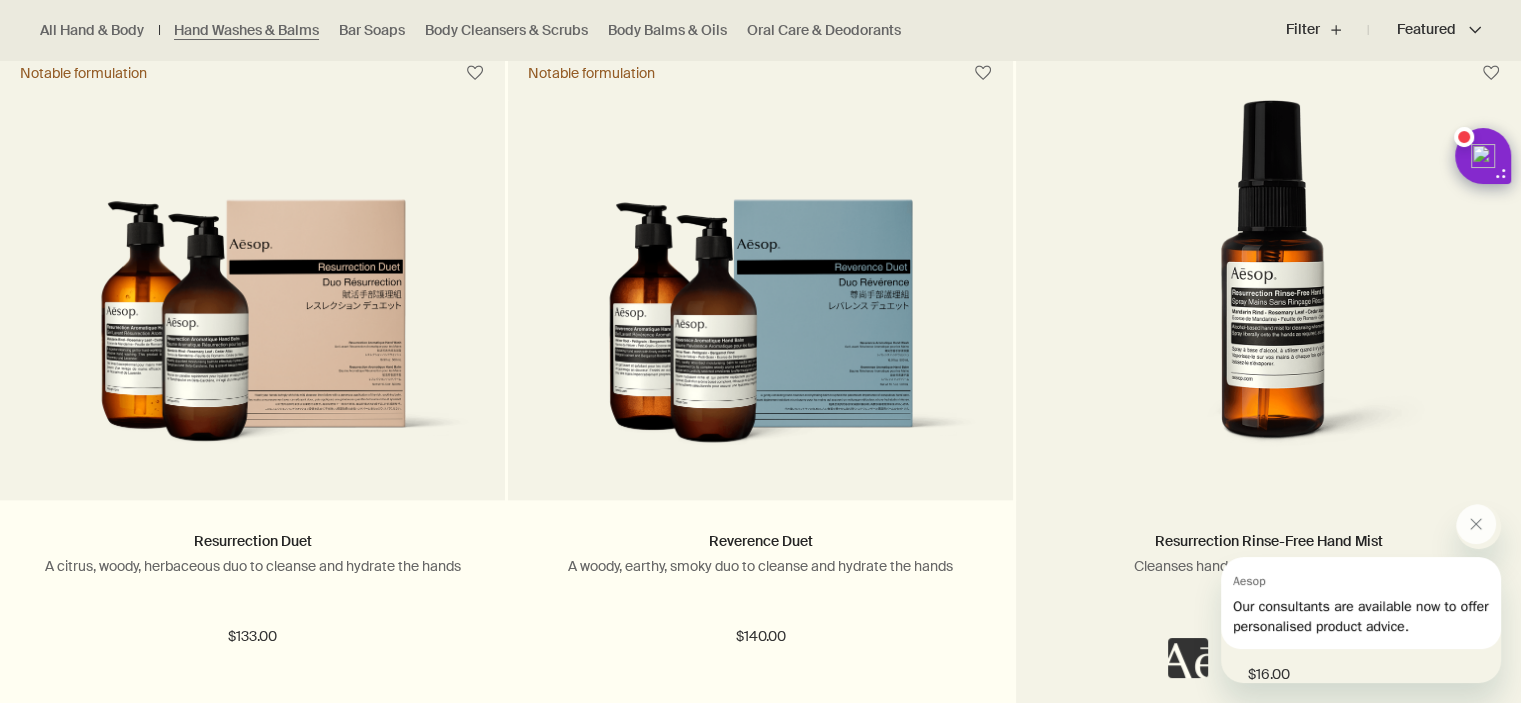 click at bounding box center [1269, 285] 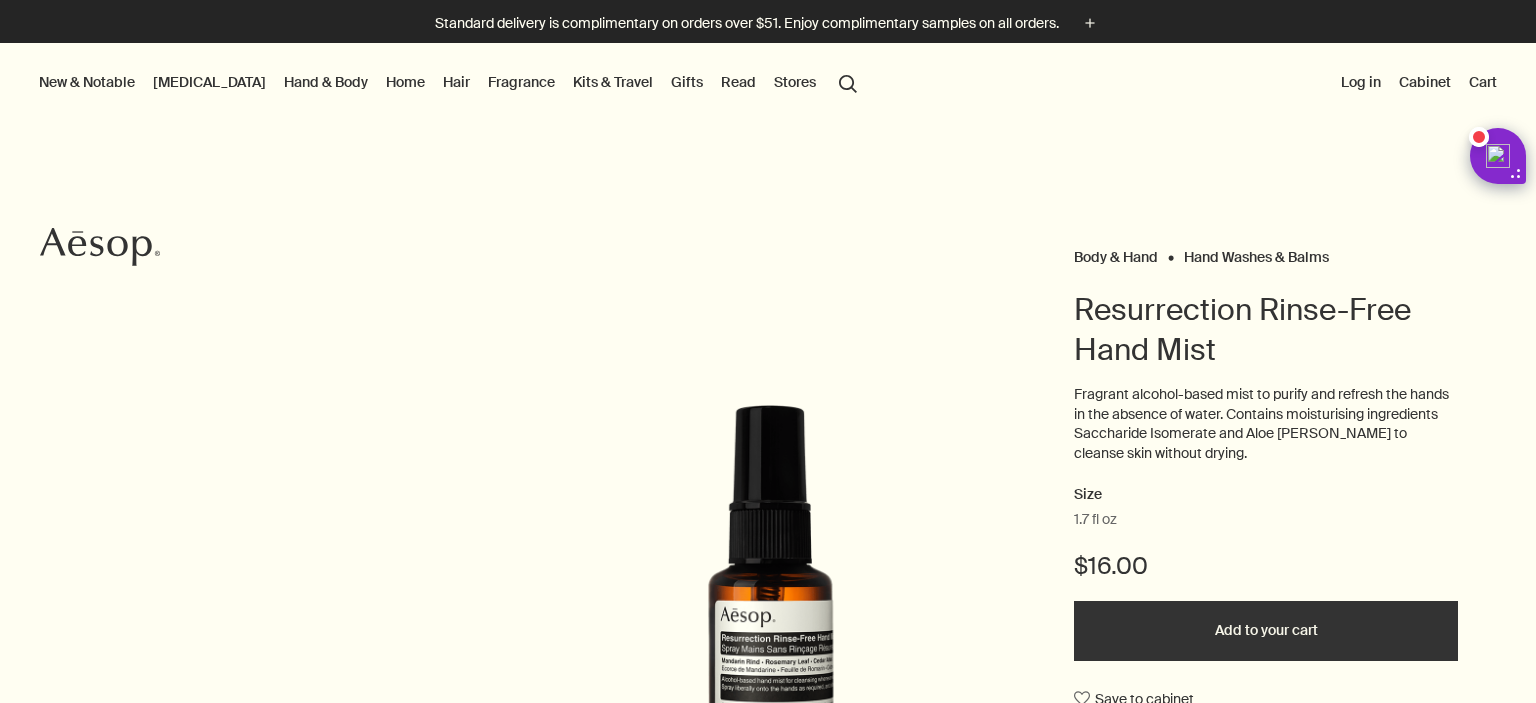 scroll, scrollTop: 0, scrollLeft: 0, axis: both 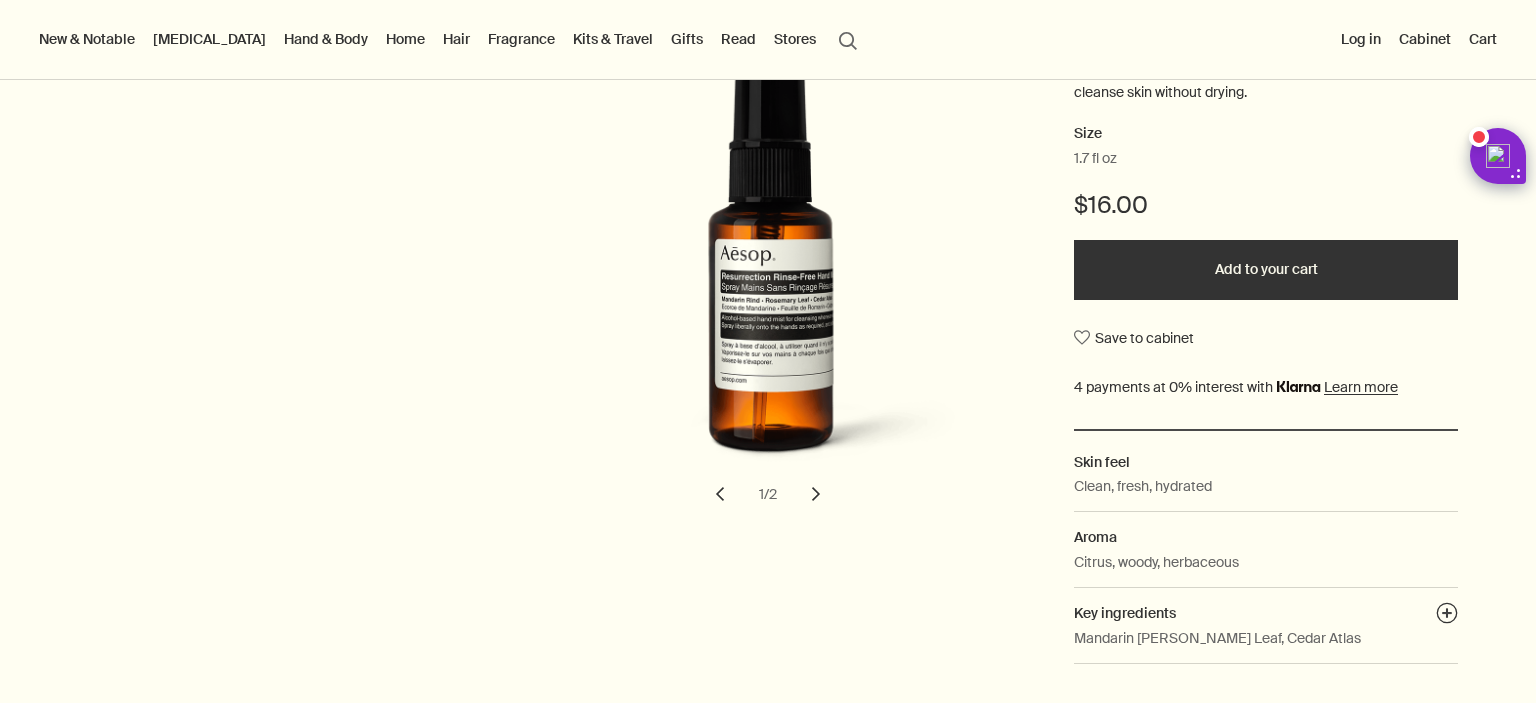 click on "Add to your cart" at bounding box center [1266, 270] 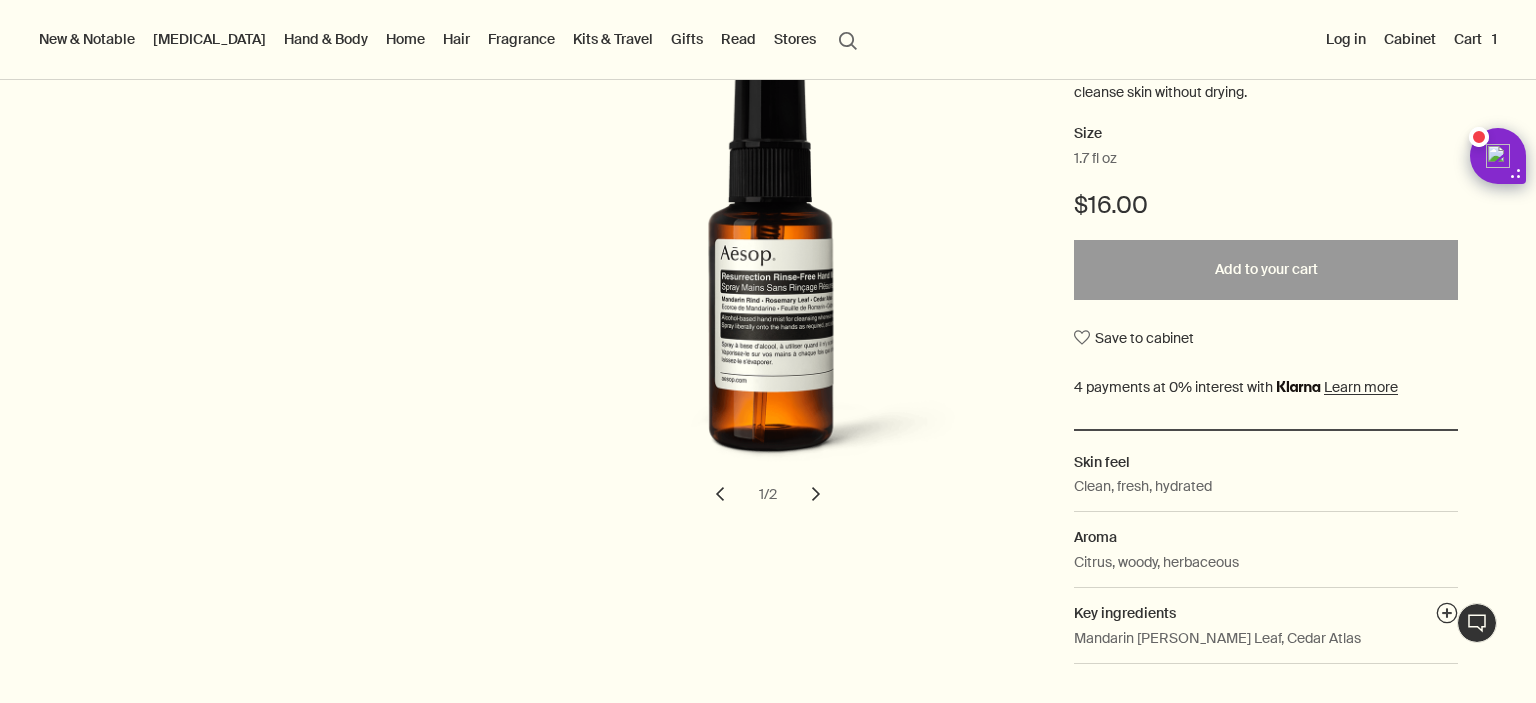 click at bounding box center [768, 703] 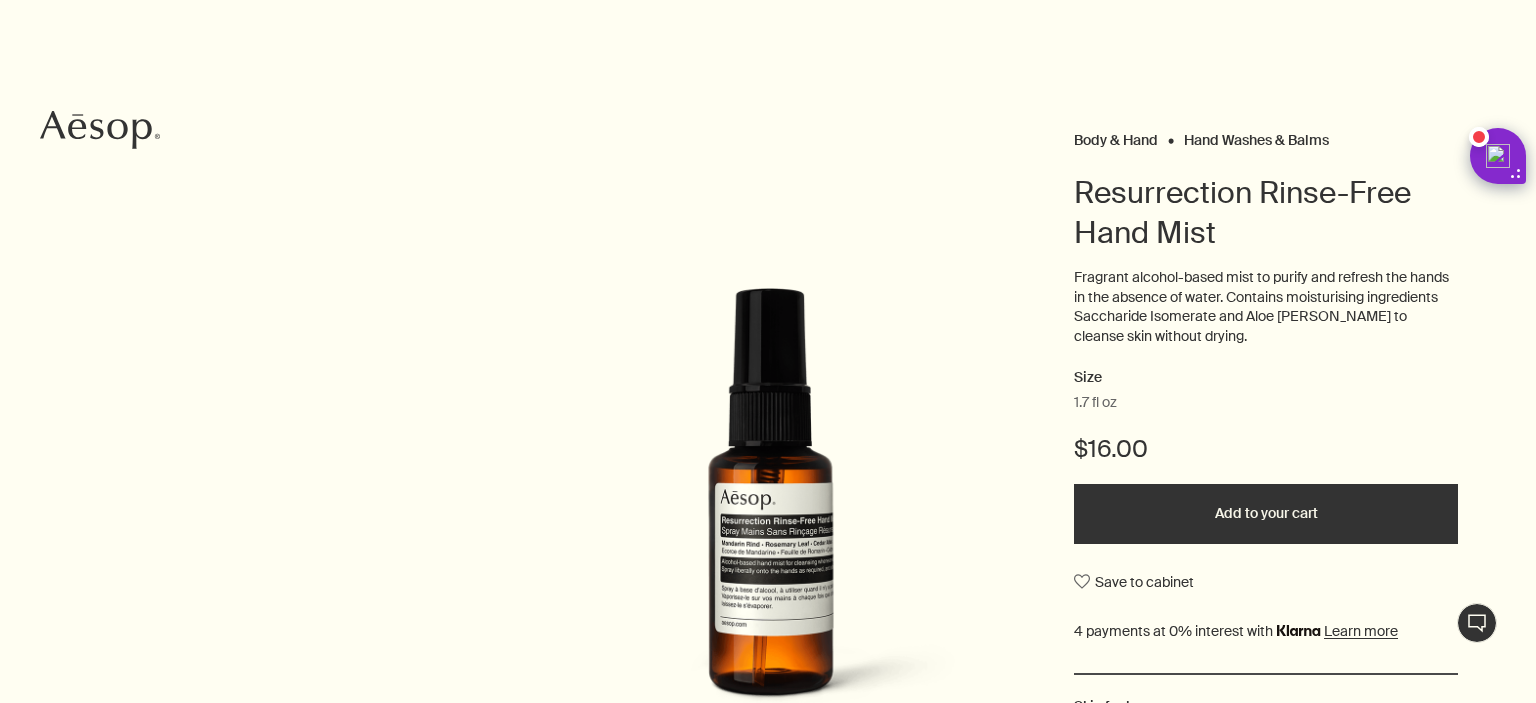 scroll, scrollTop: 0, scrollLeft: 0, axis: both 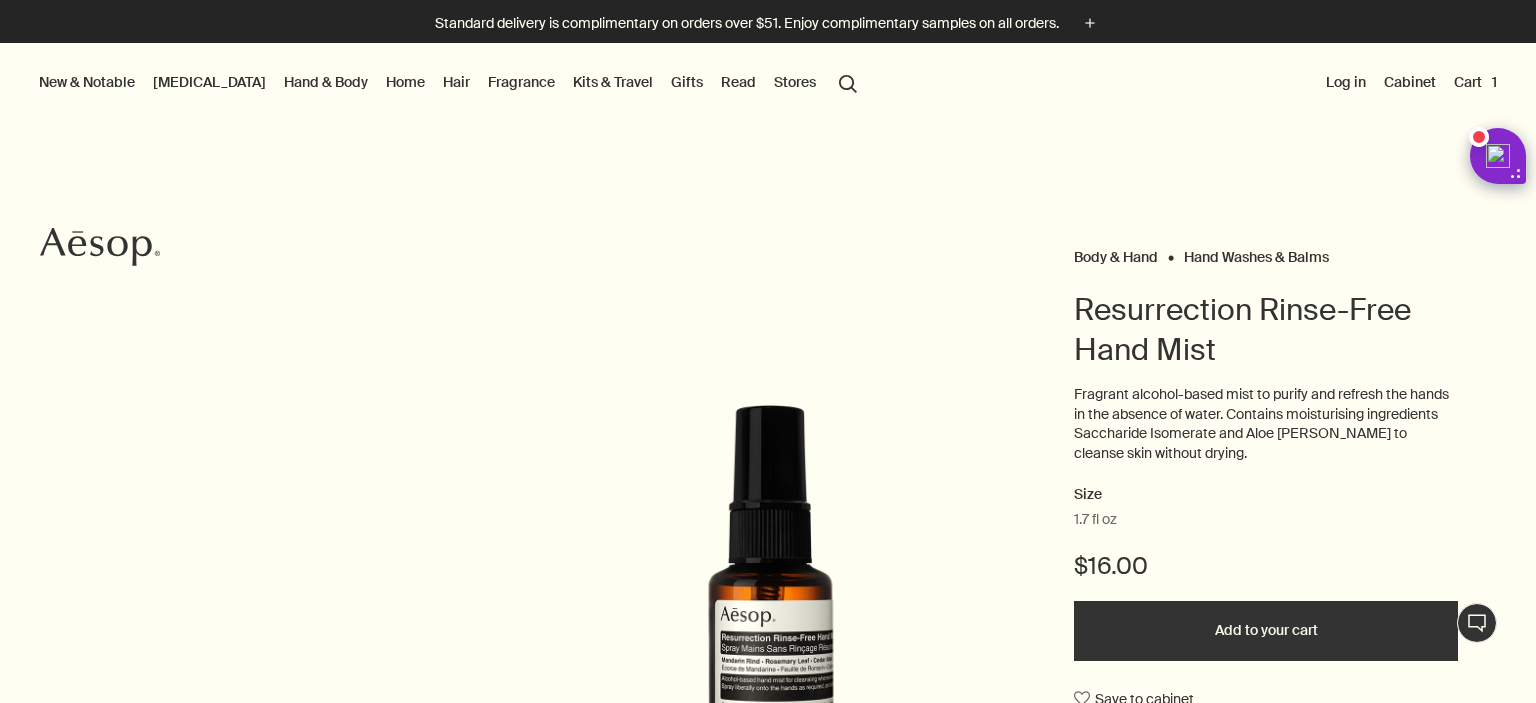 click on "Cart 1" at bounding box center (1475, 82) 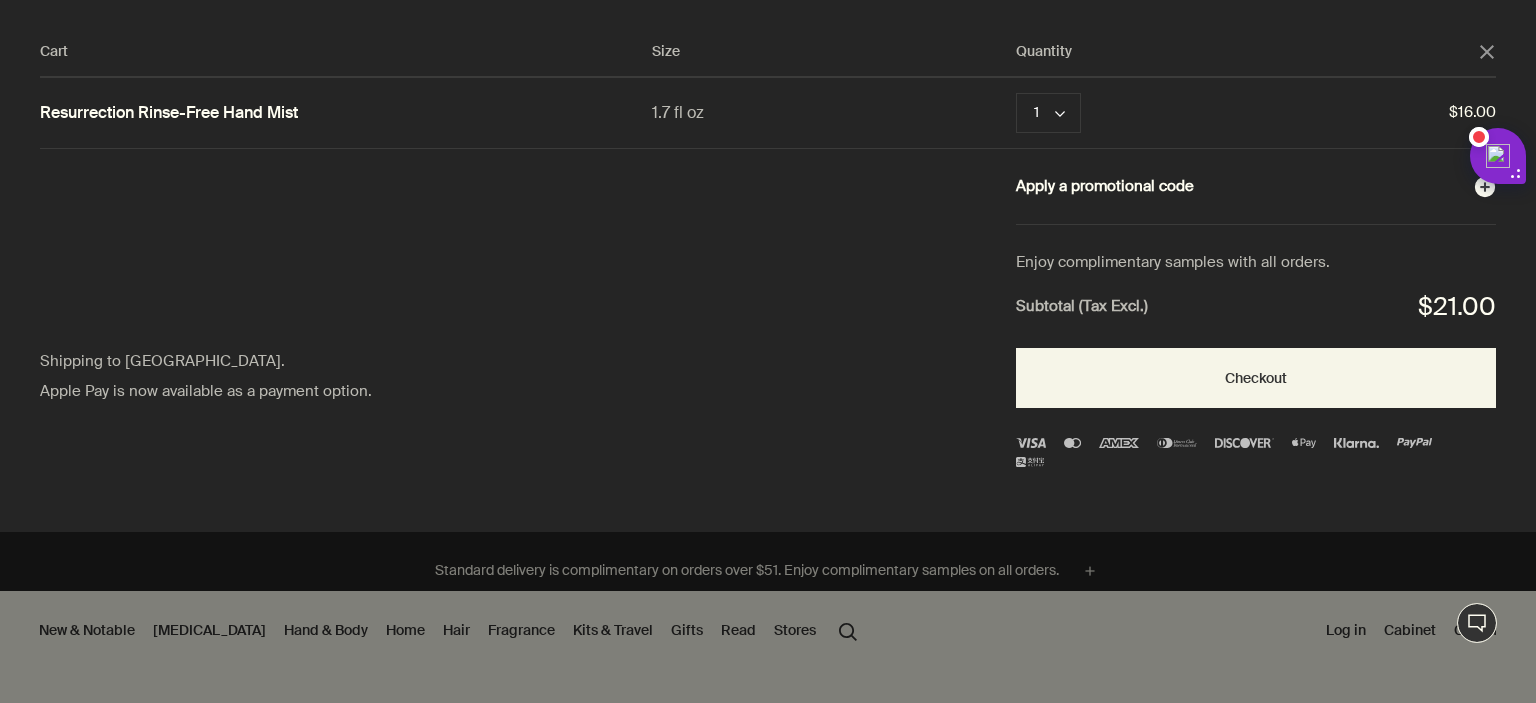 click 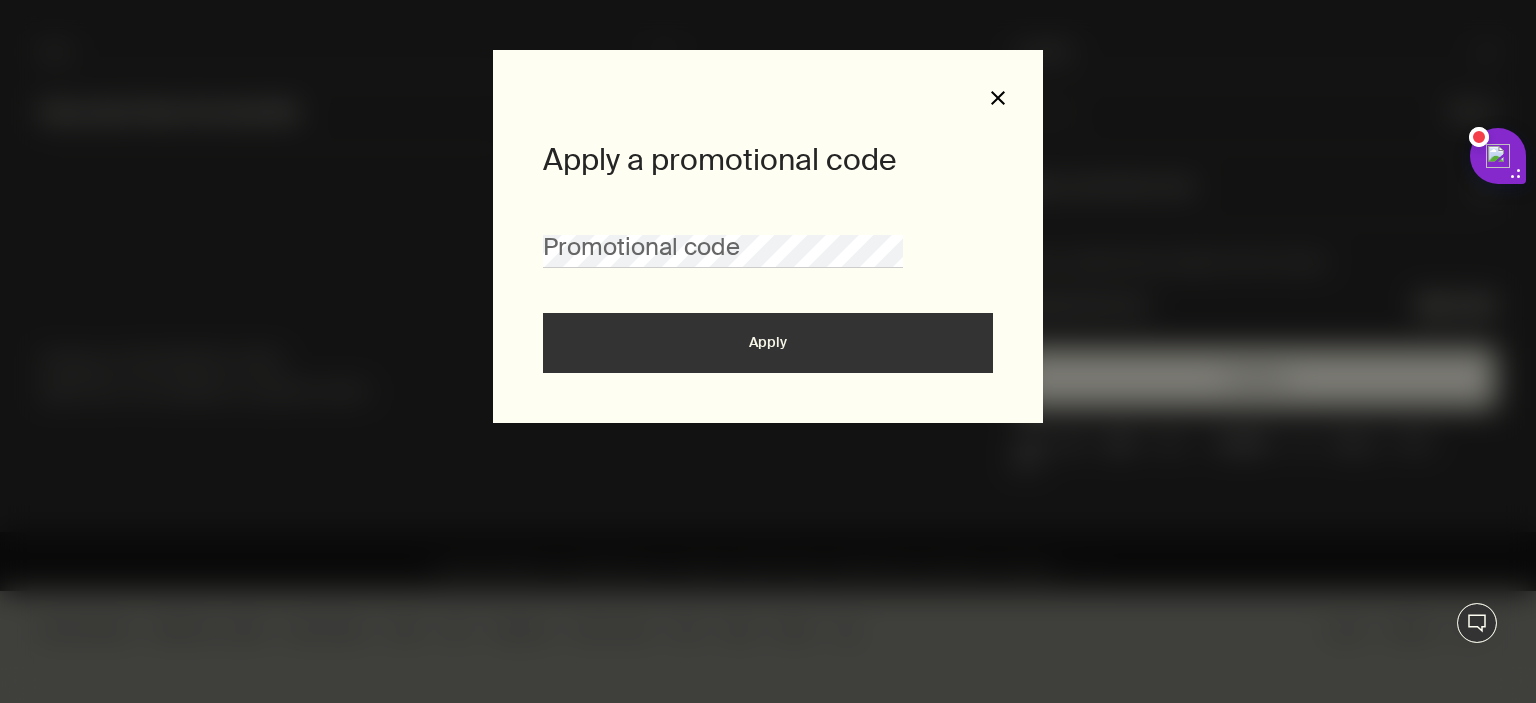 click on "close" at bounding box center (998, 98) 